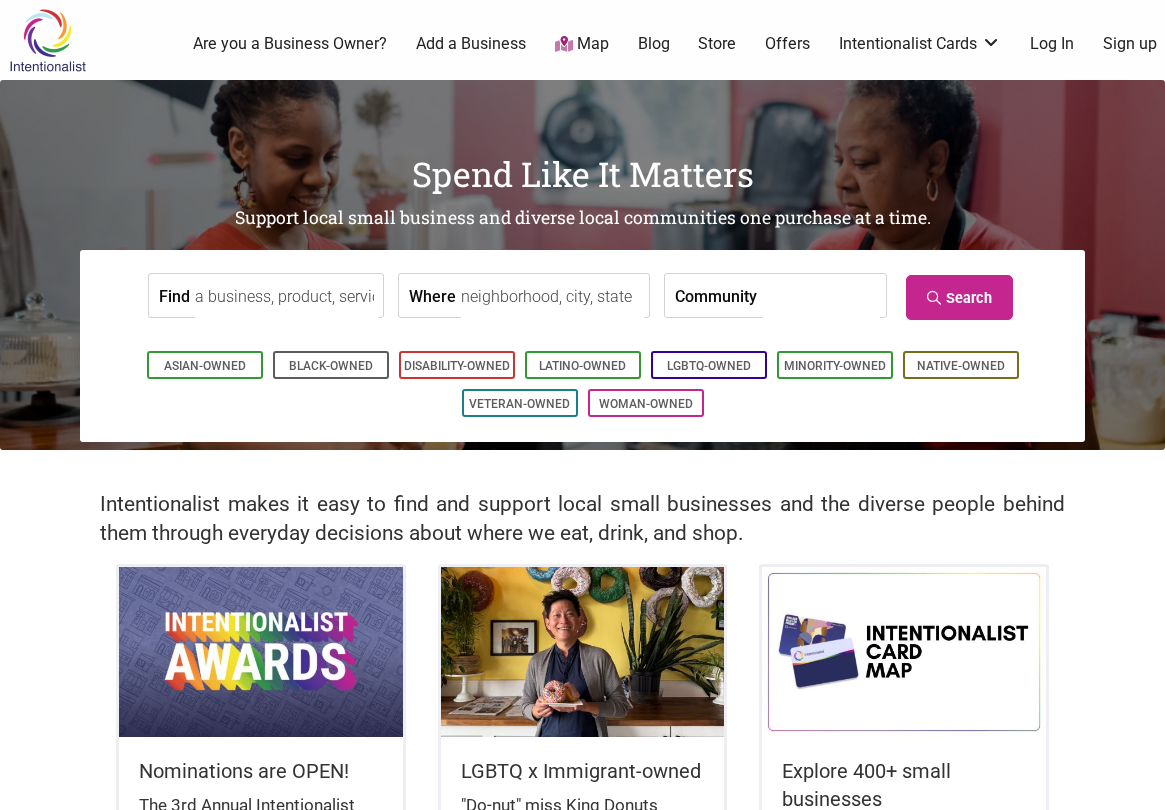scroll, scrollTop: 0, scrollLeft: 0, axis: both 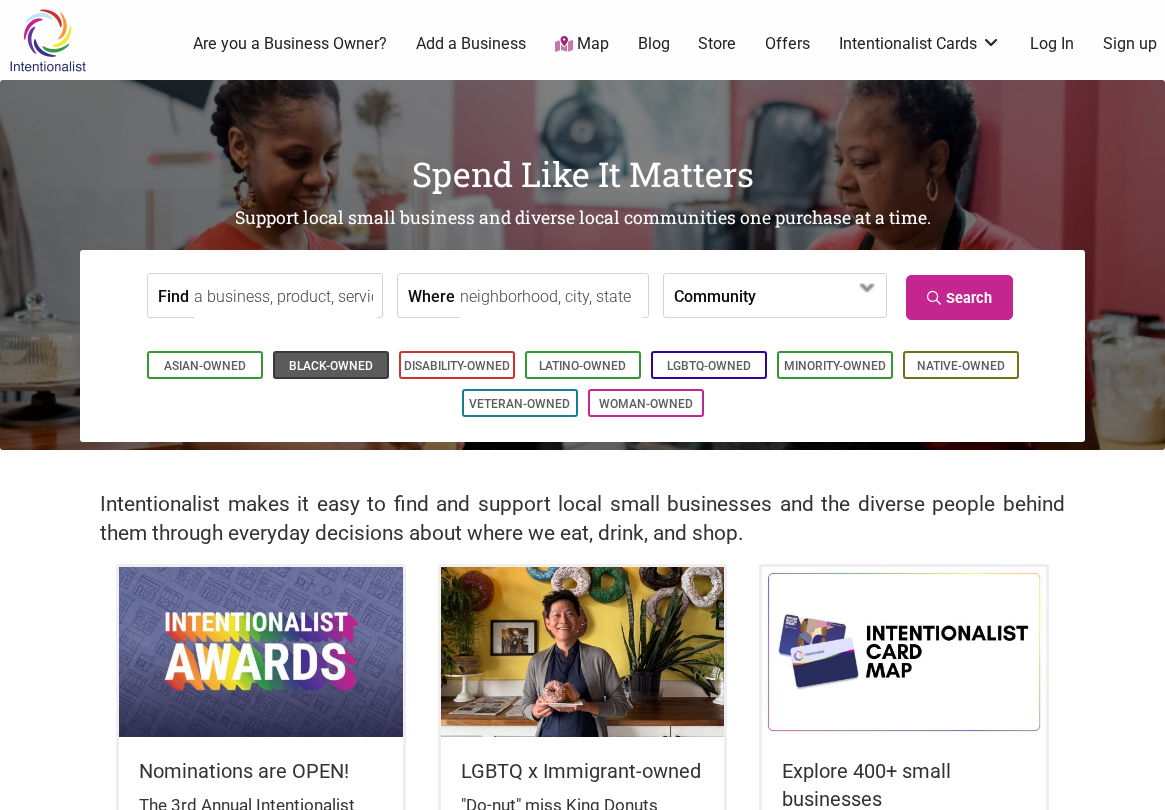 click on "Black-Owned" at bounding box center (331, 366) 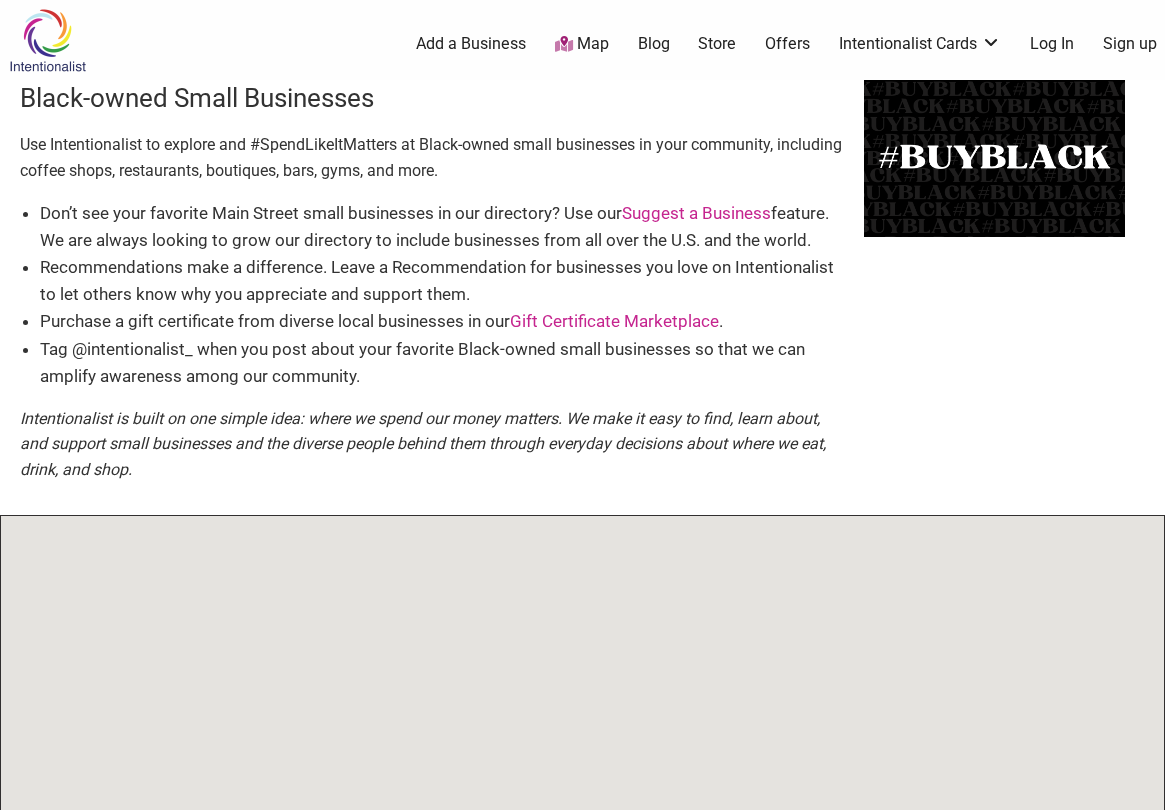 scroll, scrollTop: 0, scrollLeft: 0, axis: both 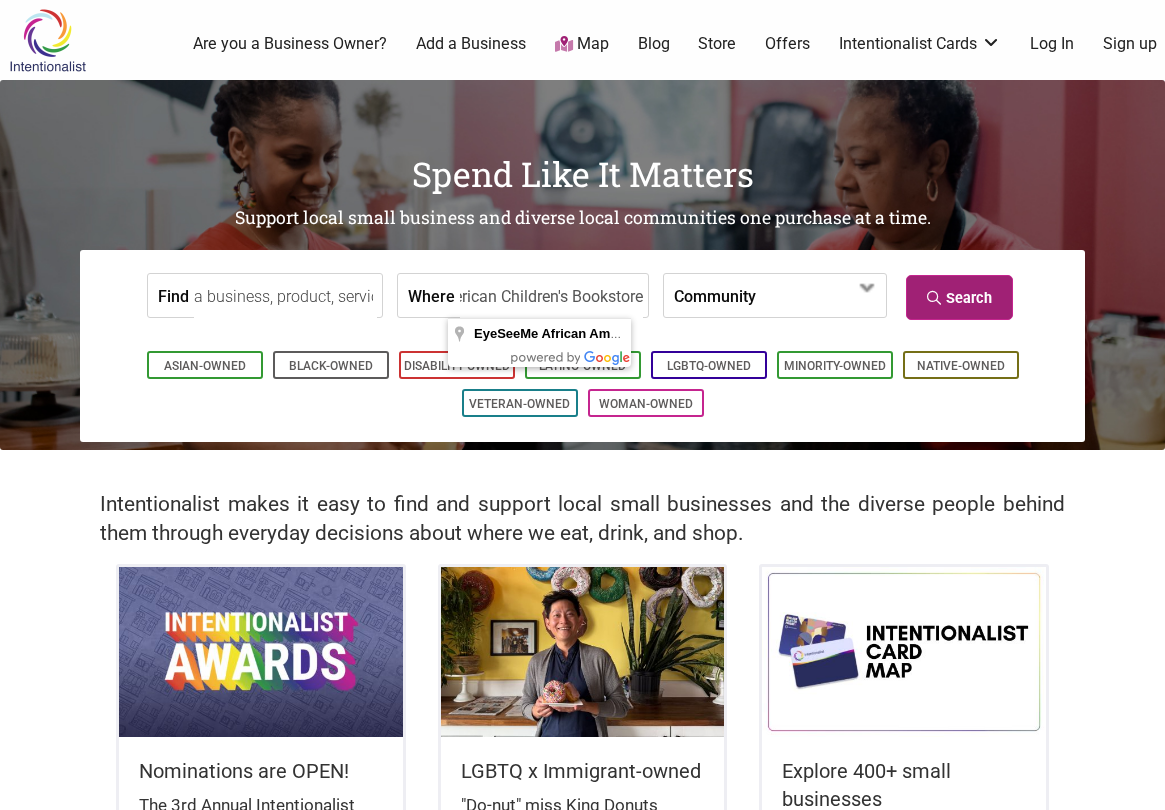 type on "EyeSeeMe African American Children's Bookstore" 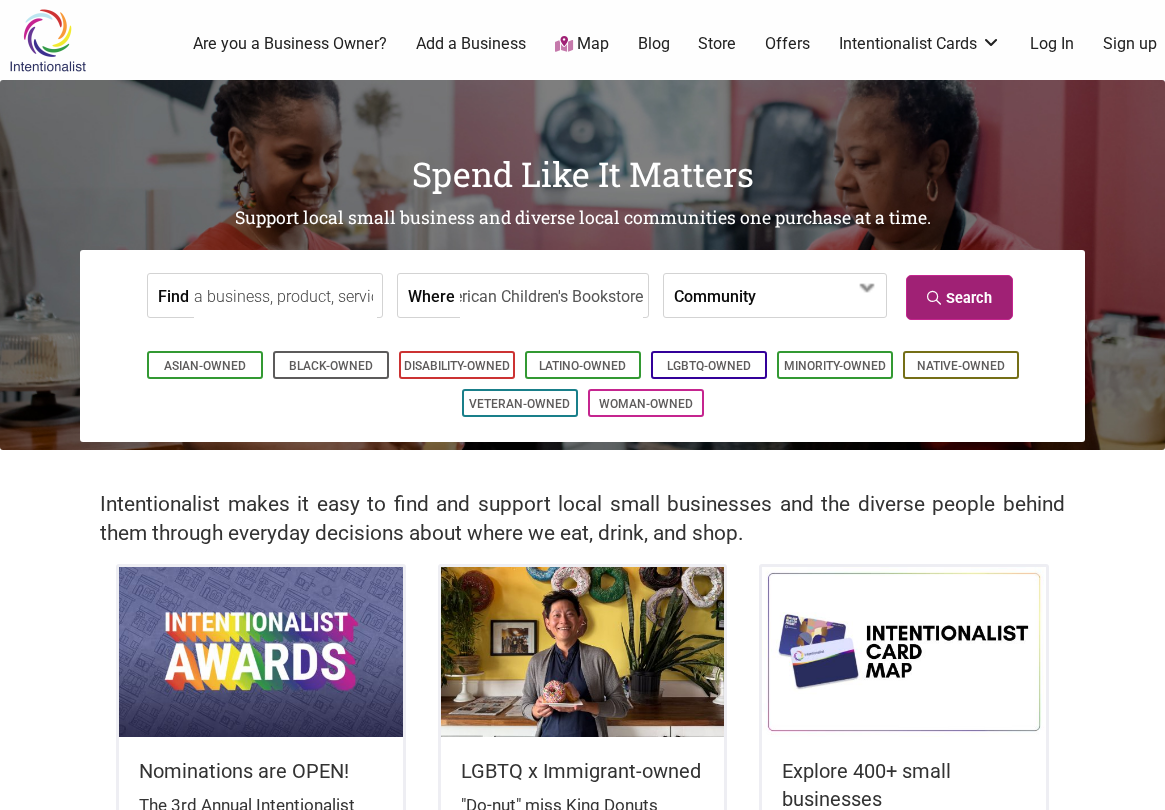 scroll, scrollTop: 0, scrollLeft: 0, axis: both 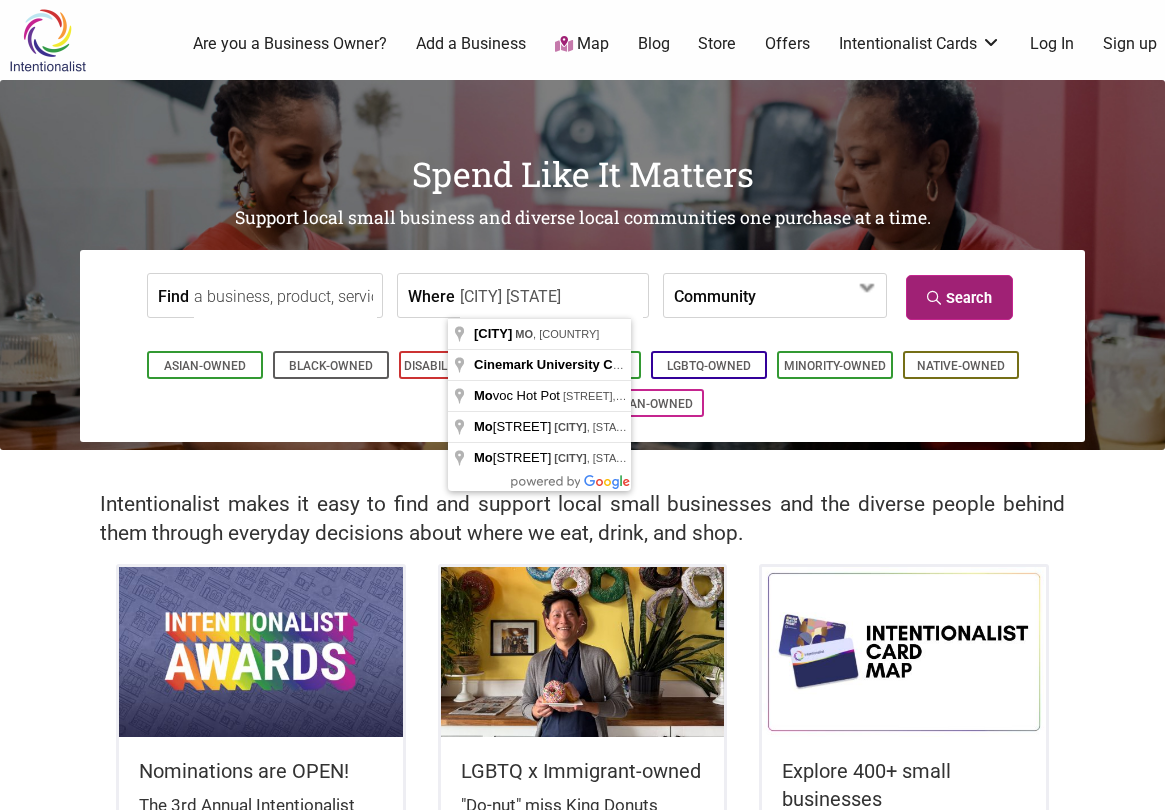 type on "[CITY] [STATE]" 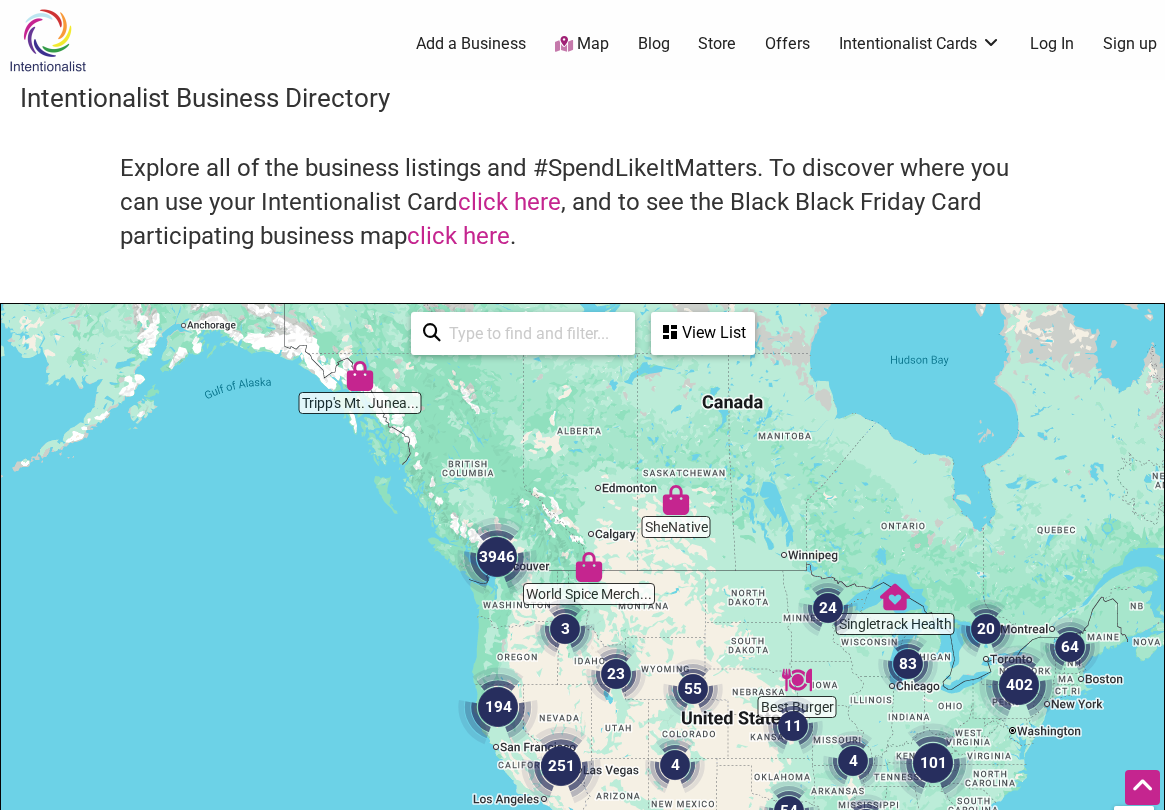 scroll, scrollTop: 500, scrollLeft: 0, axis: vertical 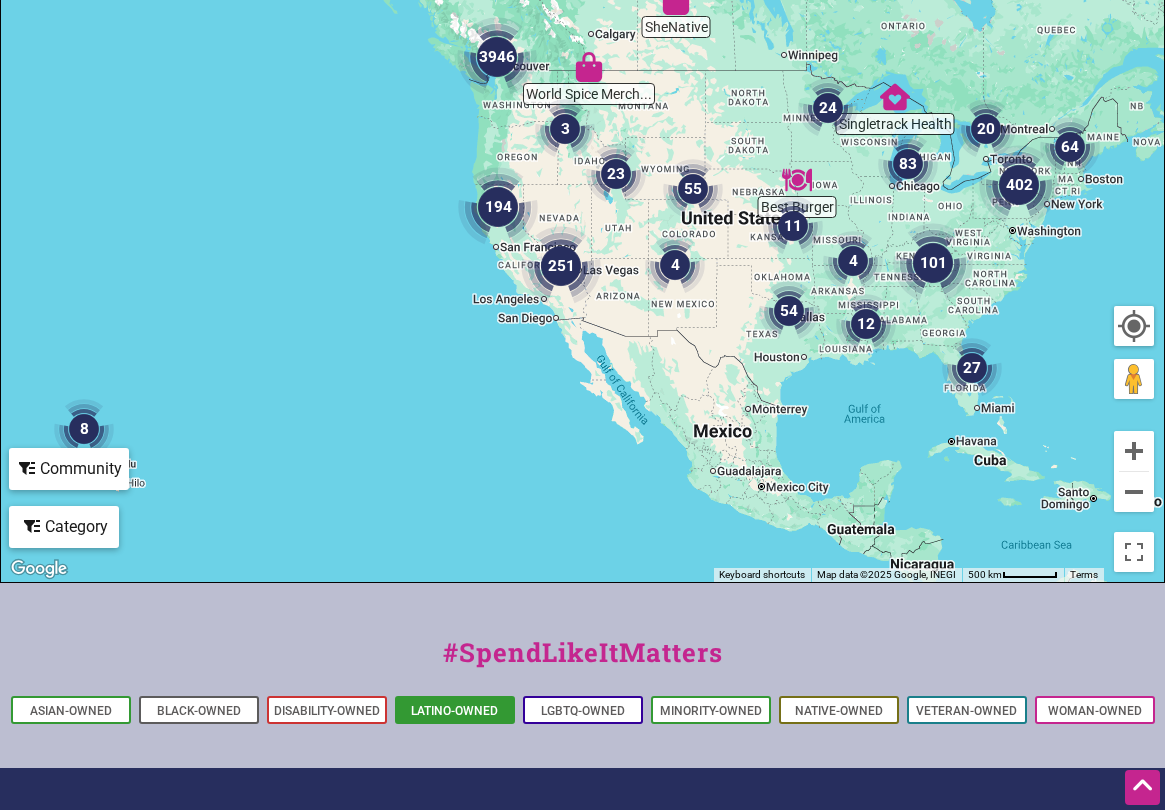 click on "Latino-Owned" at bounding box center (454, 711) 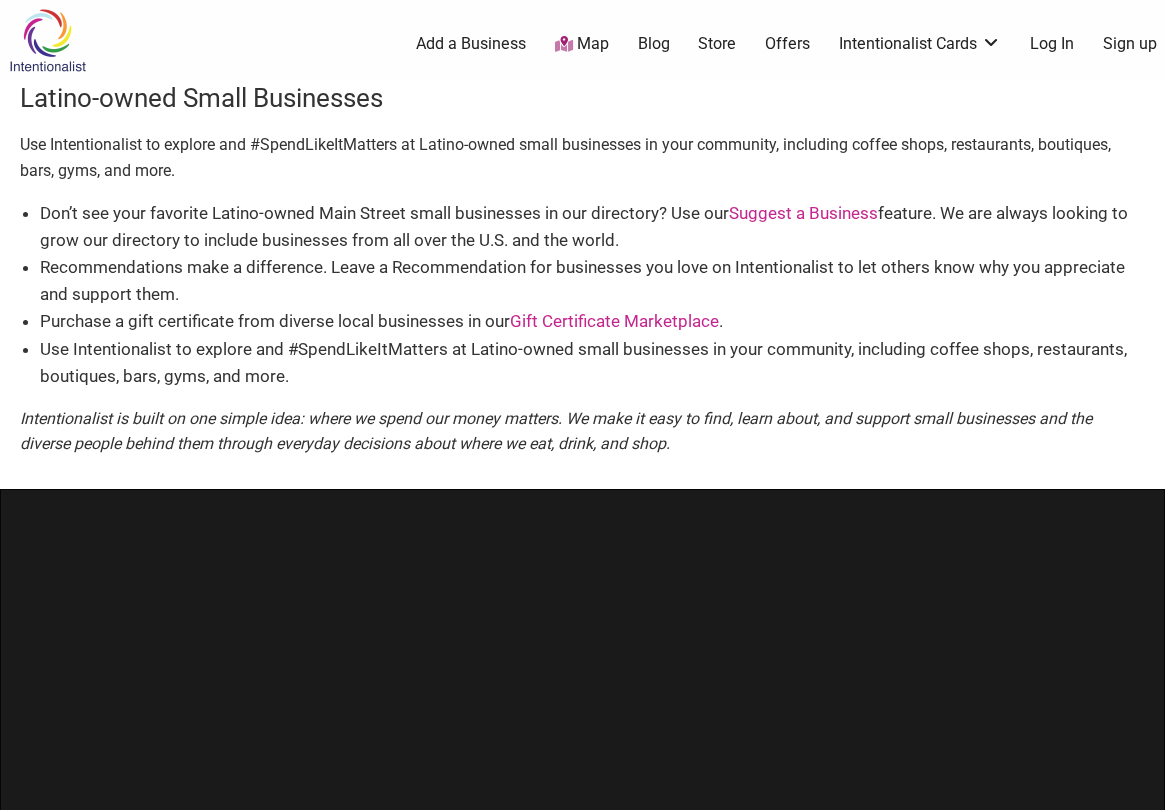 scroll, scrollTop: 0, scrollLeft: 0, axis: both 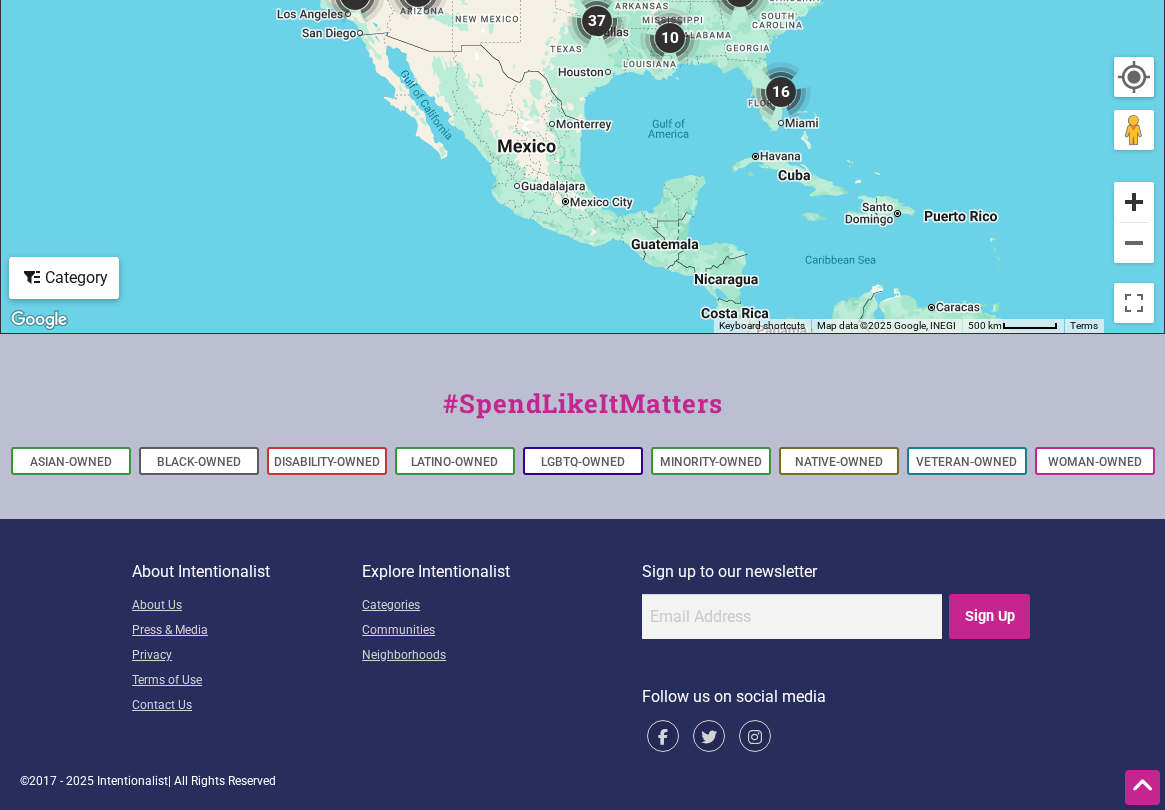 click at bounding box center [1134, 202] 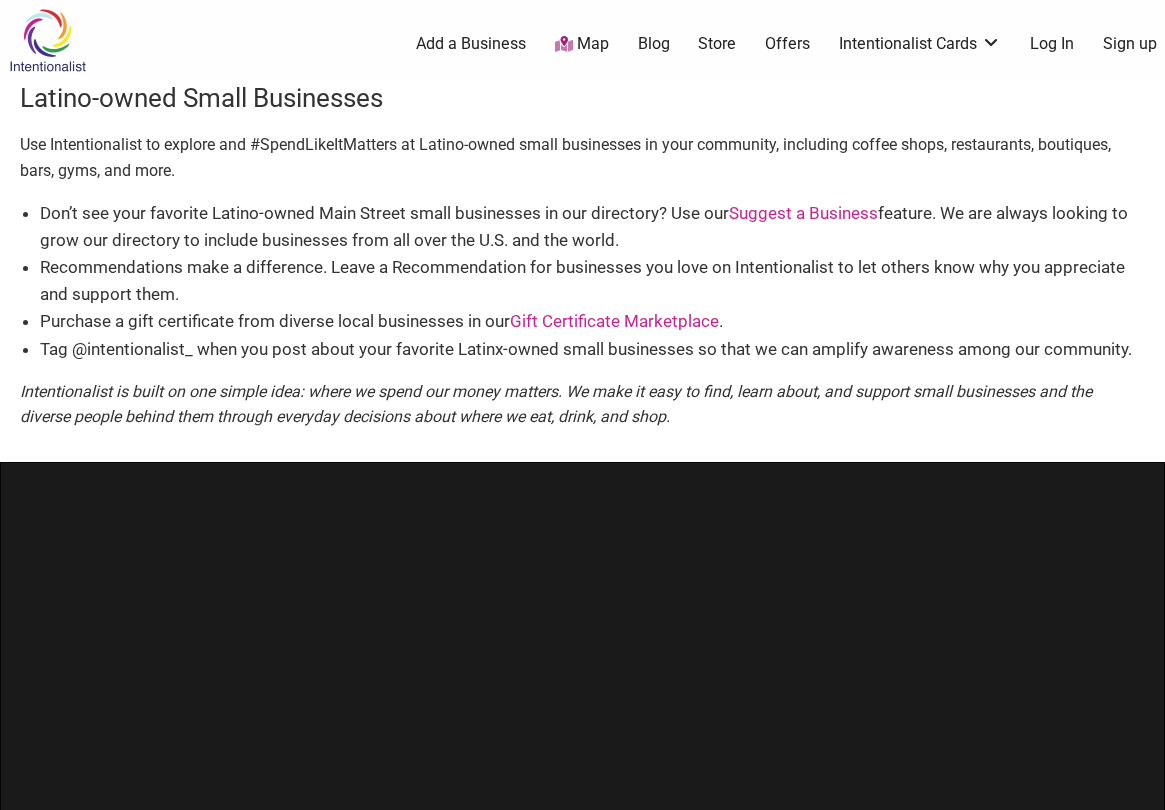 scroll, scrollTop: 0, scrollLeft: 0, axis: both 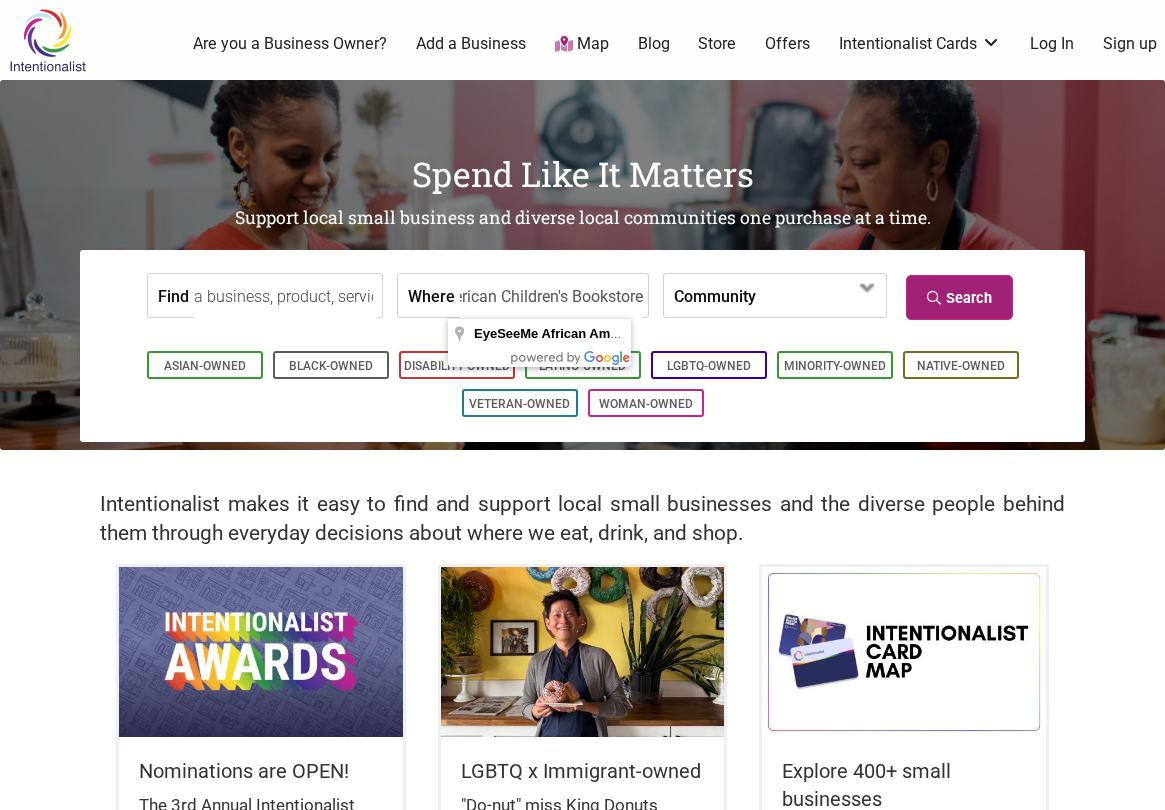 type on "EyeSeeMe African American Children's Bookstore" 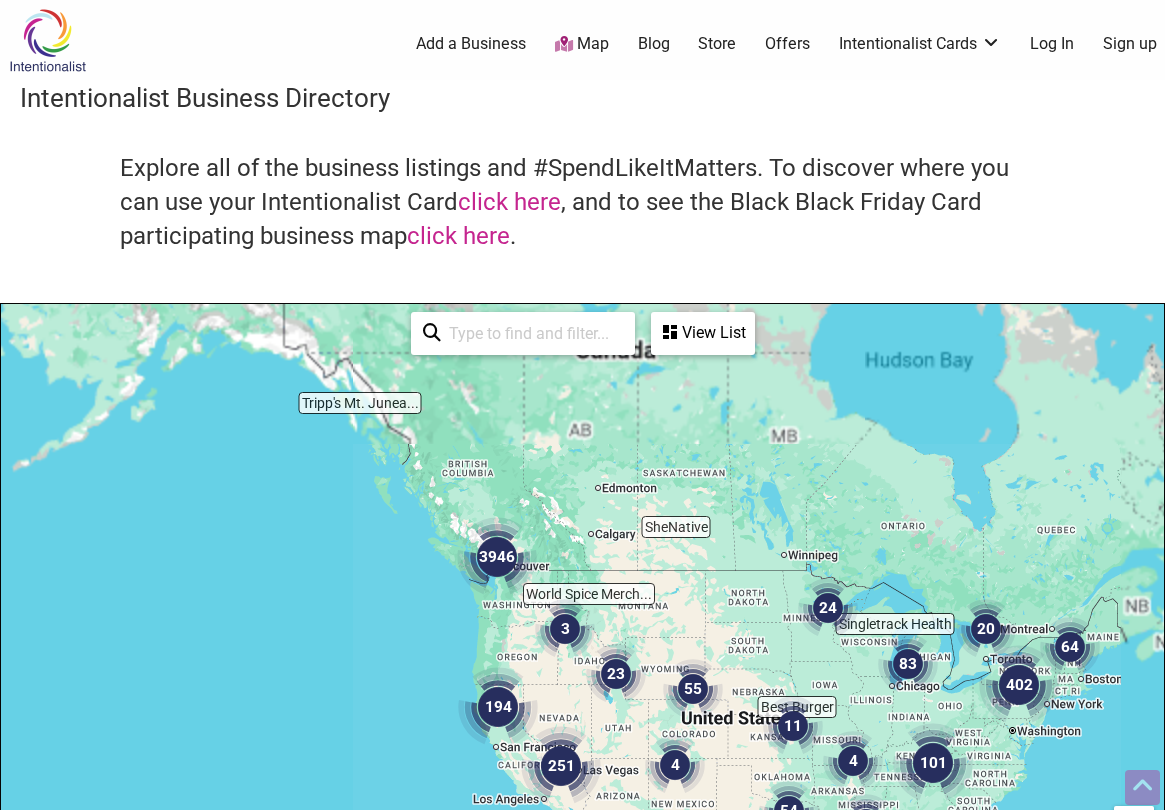 scroll, scrollTop: 500, scrollLeft: 0, axis: vertical 